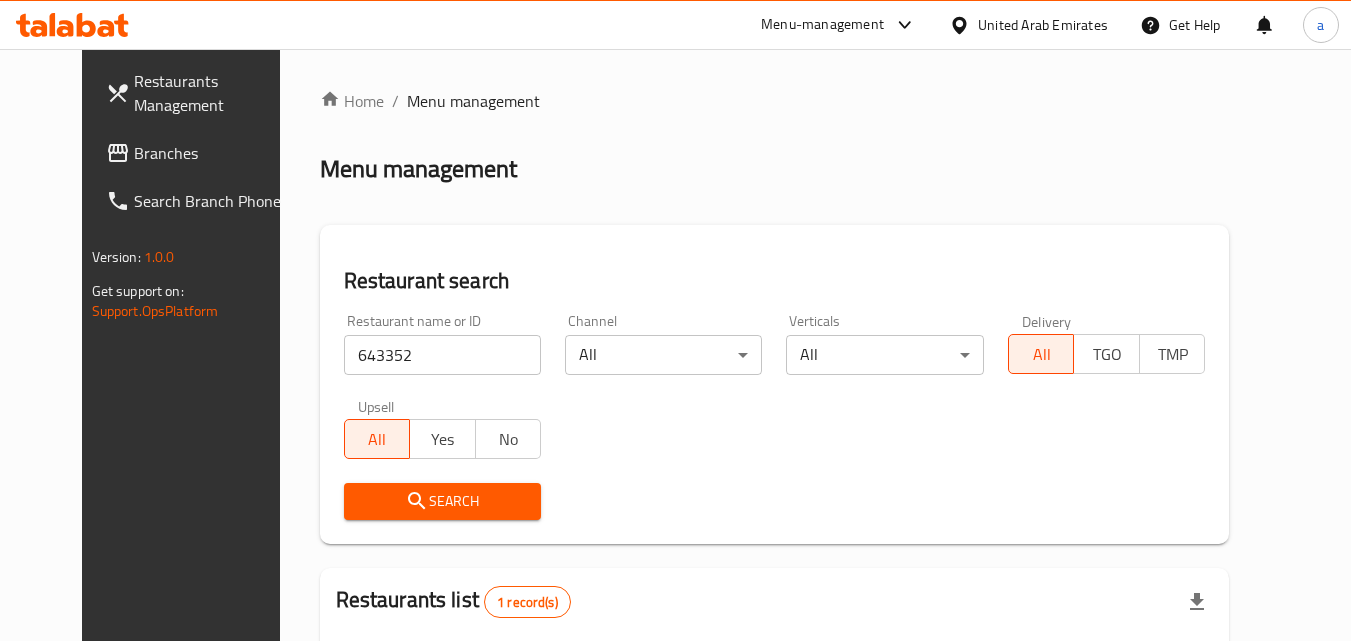 scroll, scrollTop: 234, scrollLeft: 0, axis: vertical 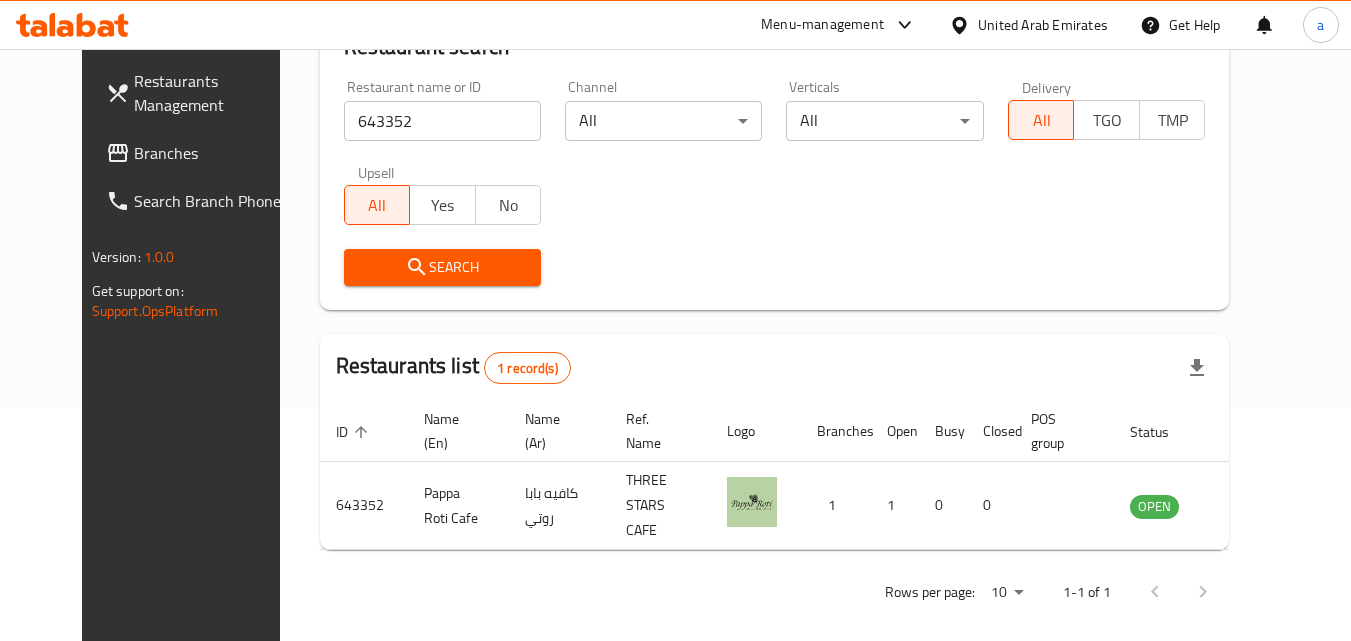 click on "Branches" at bounding box center (213, 153) 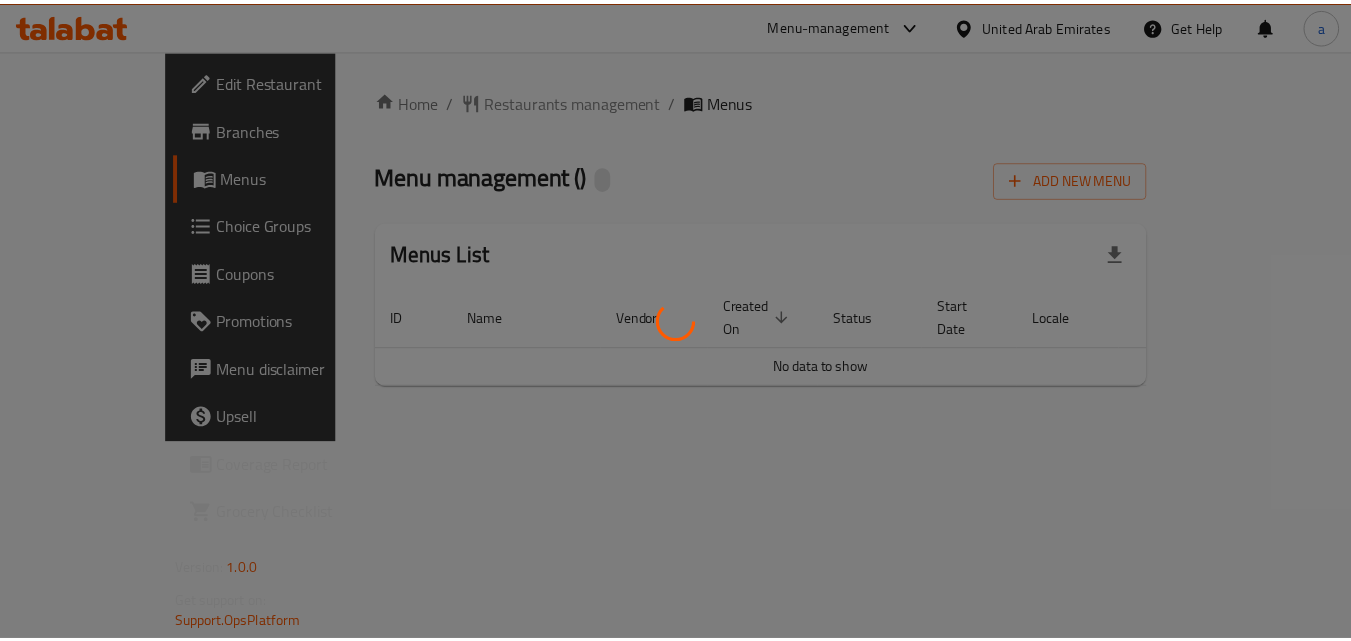 scroll, scrollTop: 0, scrollLeft: 0, axis: both 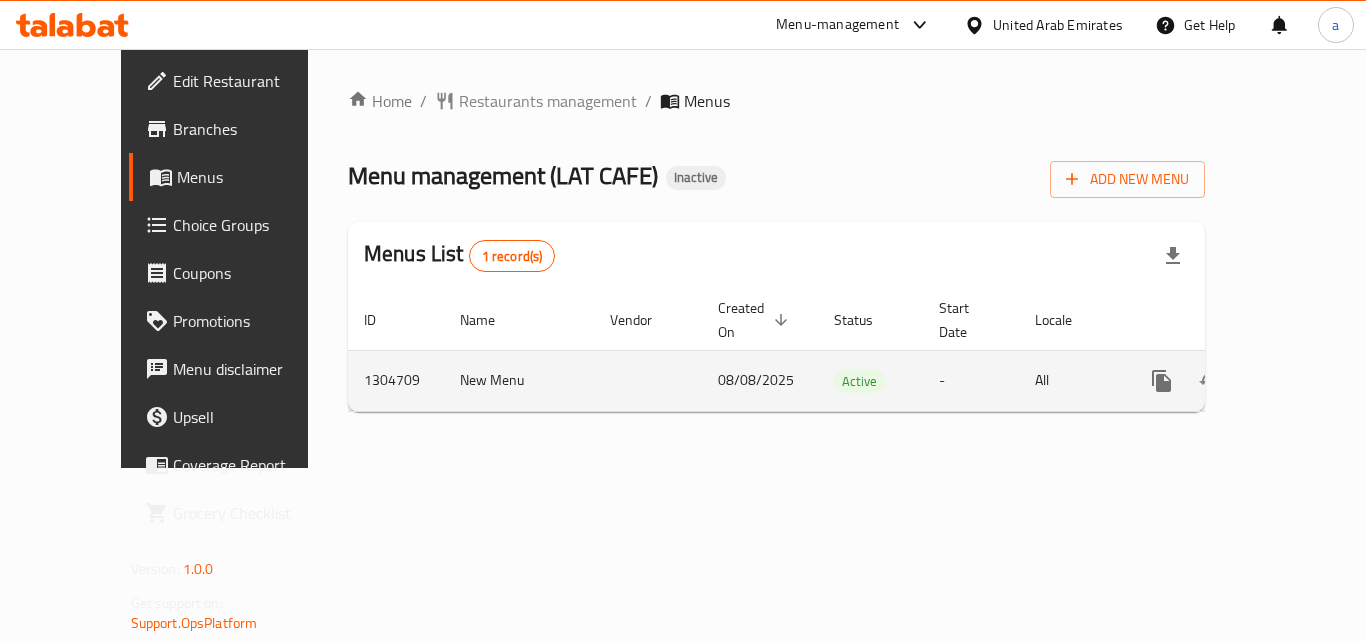 click at bounding box center (1306, 381) 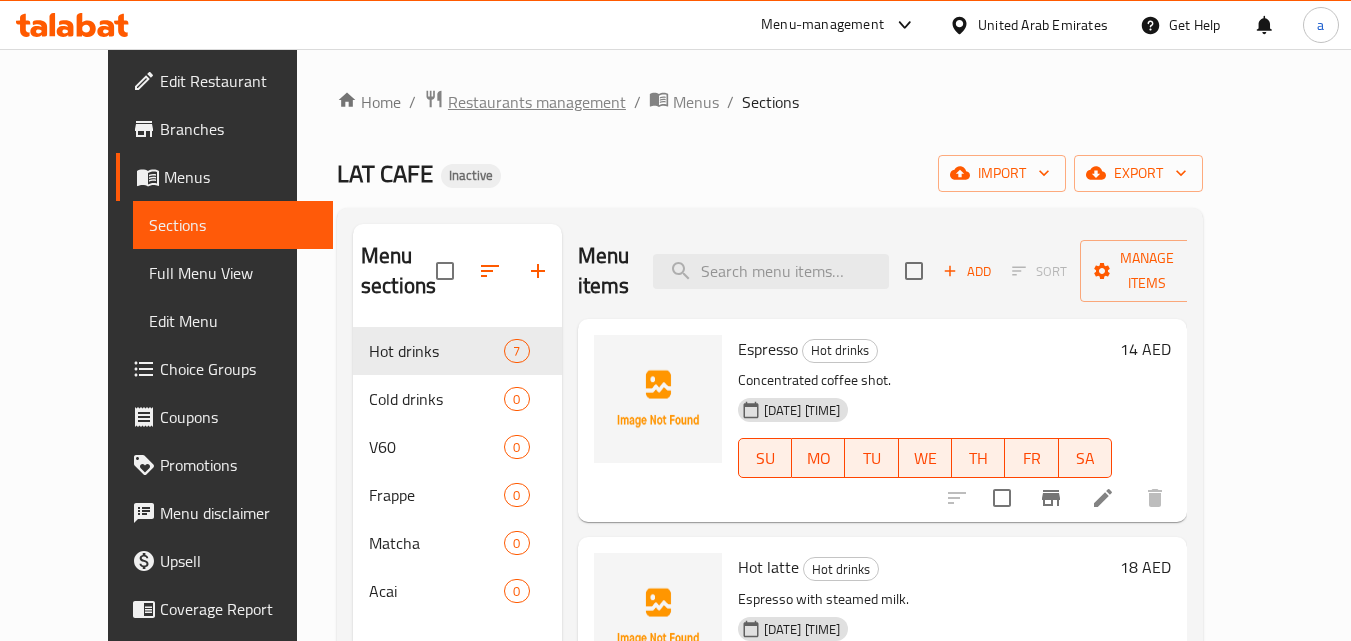 click on "Restaurants management" at bounding box center (537, 102) 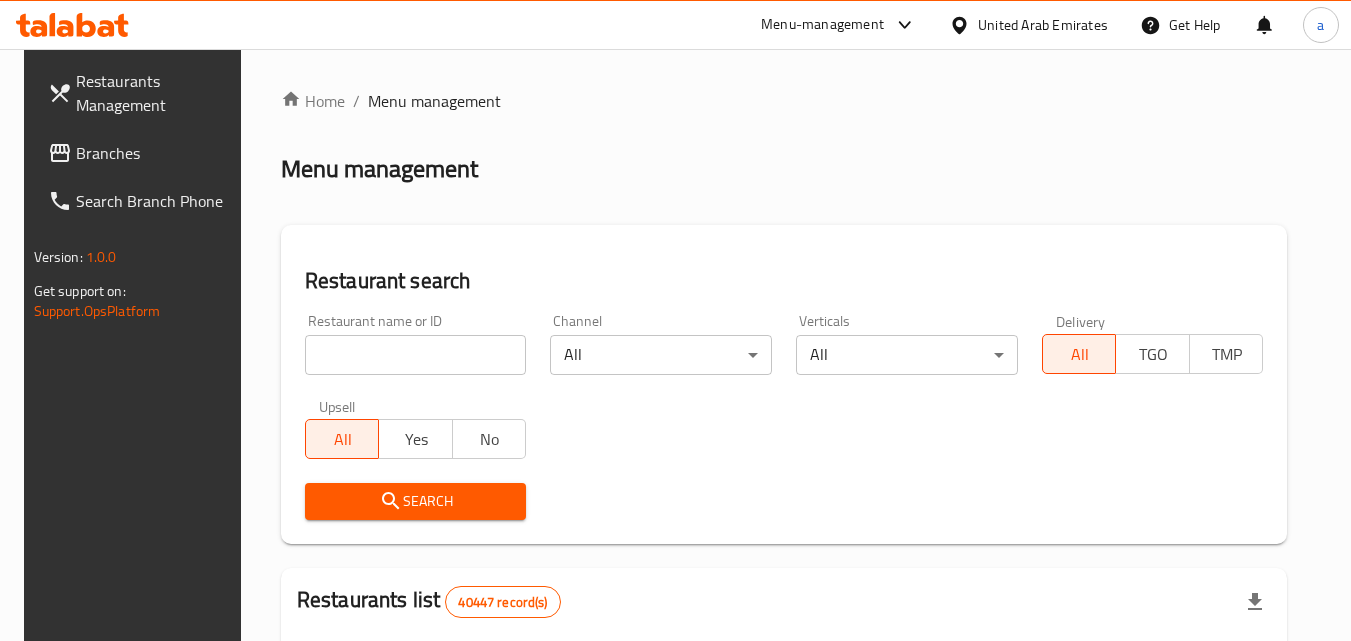 click at bounding box center (416, 355) 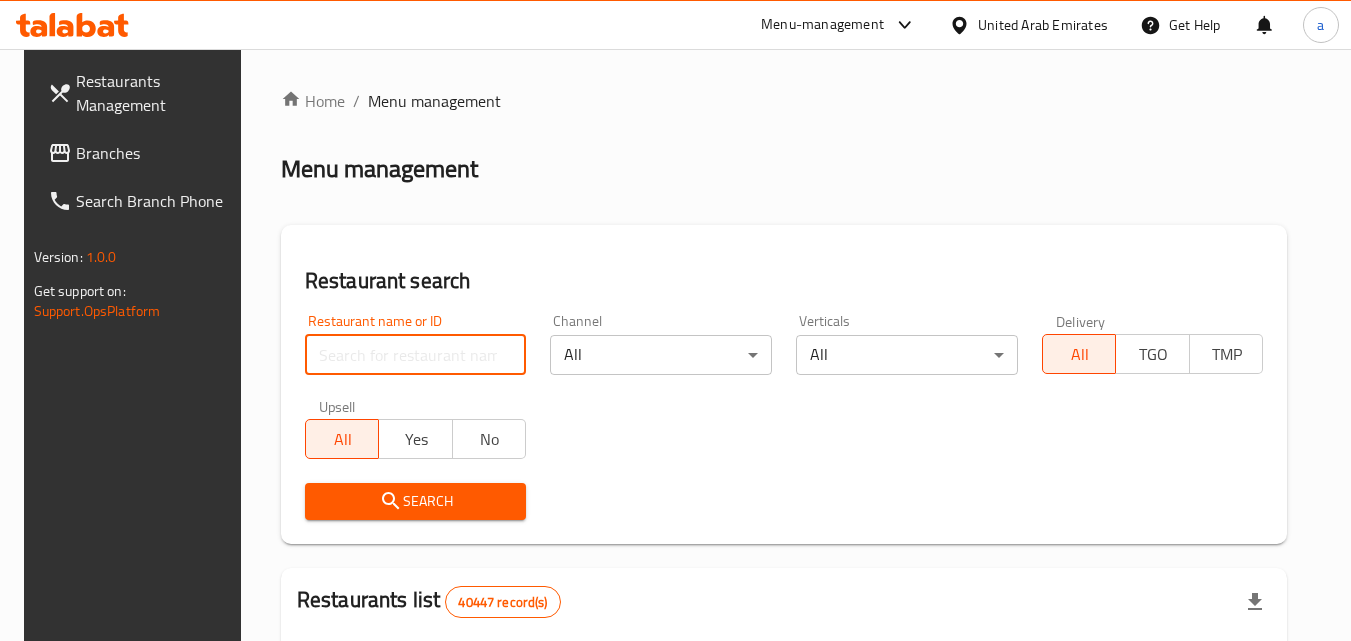 paste on "702964" 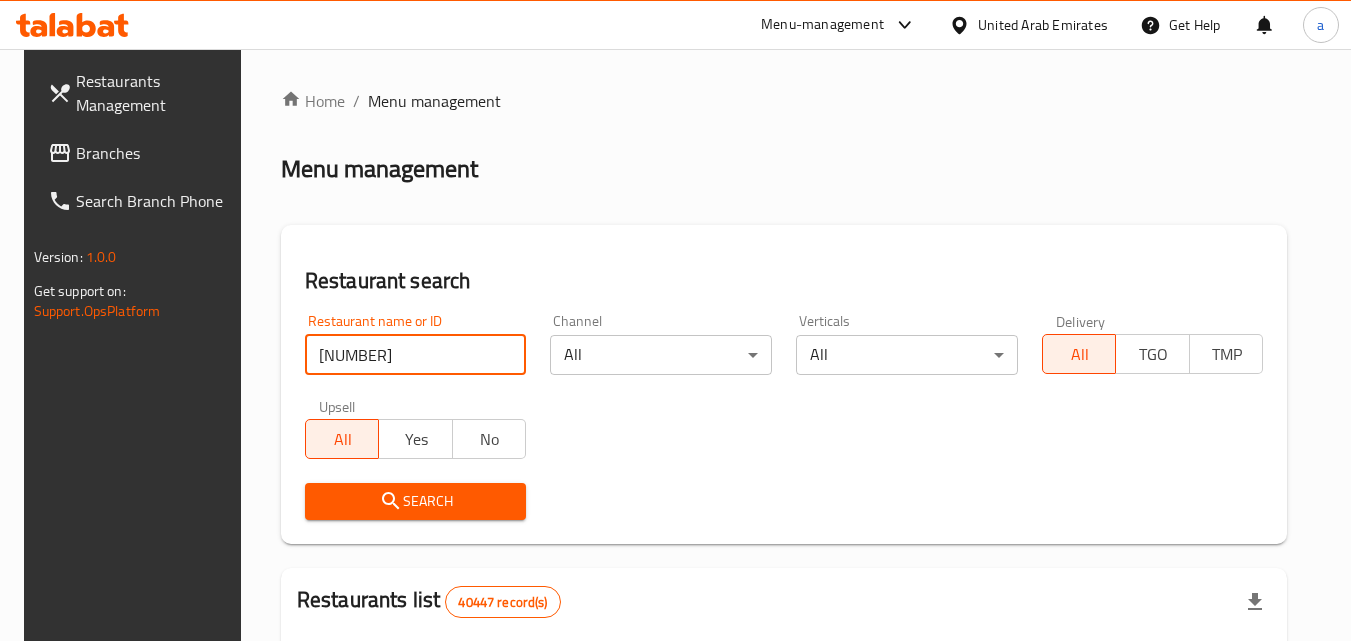 type on "702964" 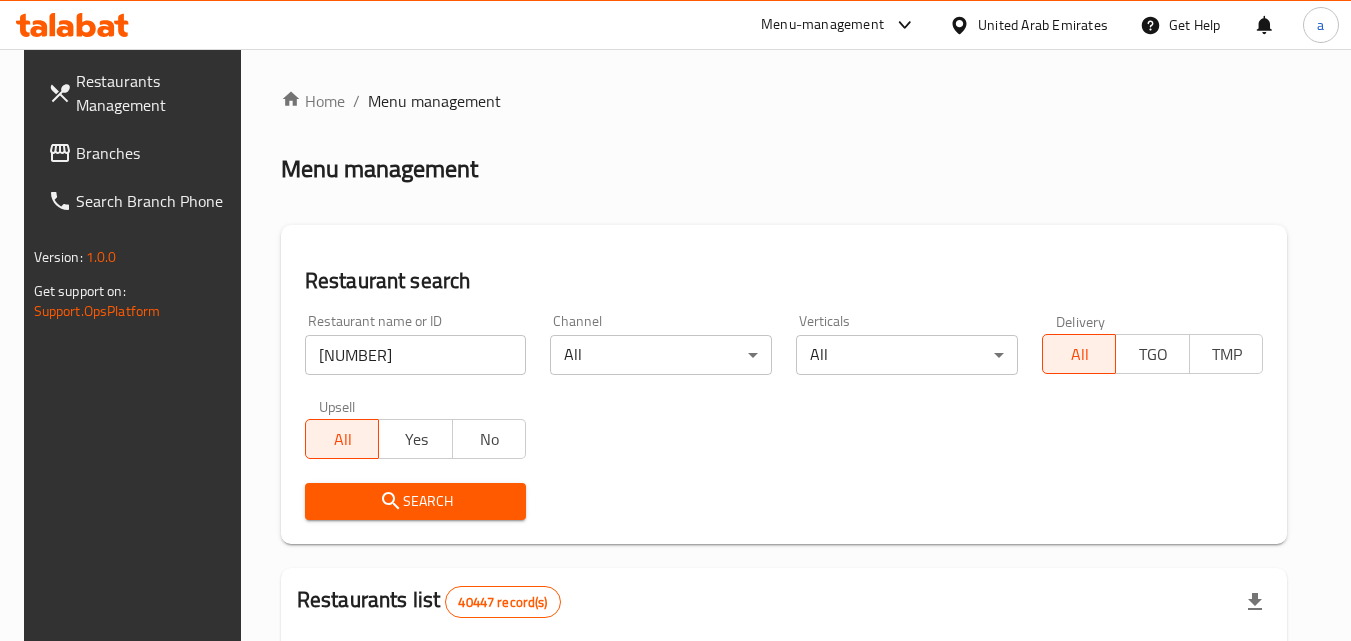 click on "Search" at bounding box center (416, 501) 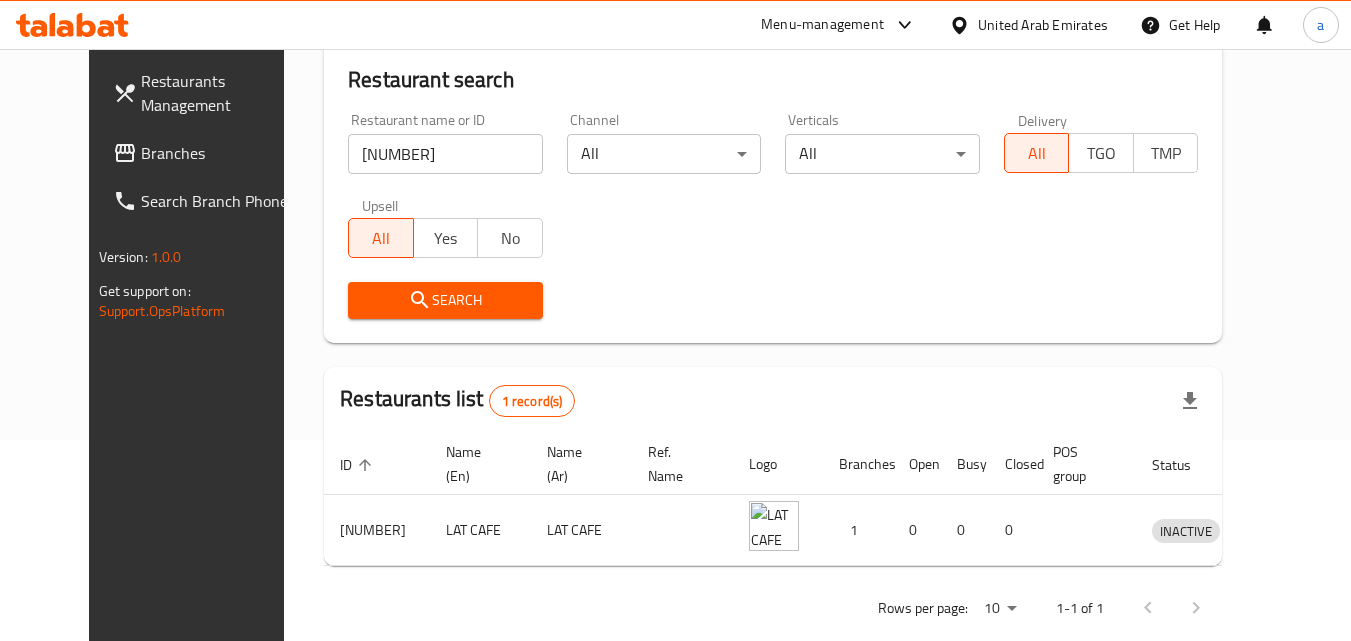 scroll, scrollTop: 234, scrollLeft: 0, axis: vertical 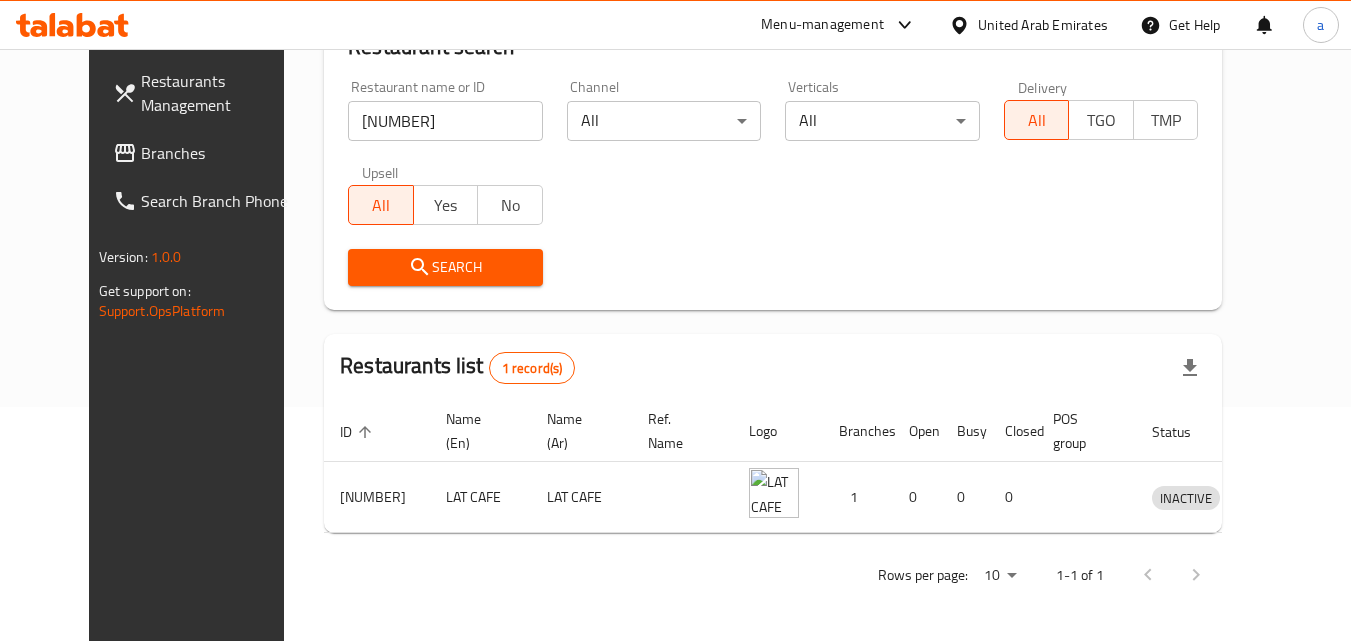 click on "United Arab Emirates" at bounding box center (1043, 25) 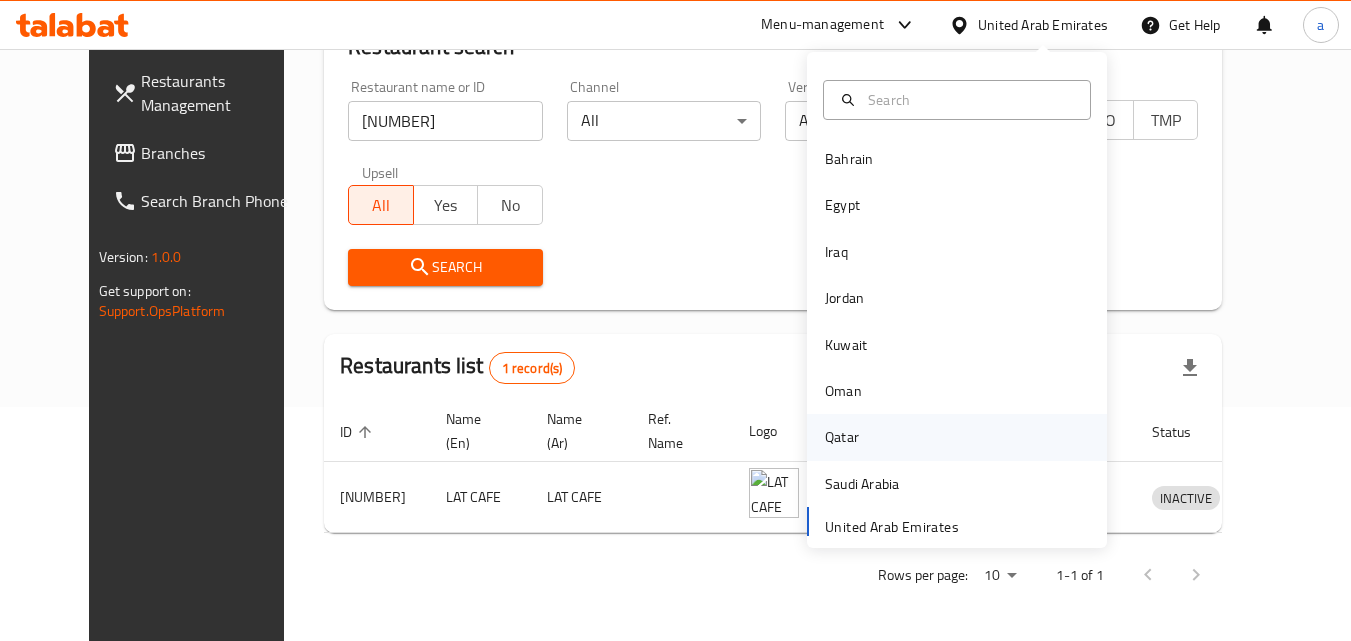click on "Qatar" at bounding box center (842, 437) 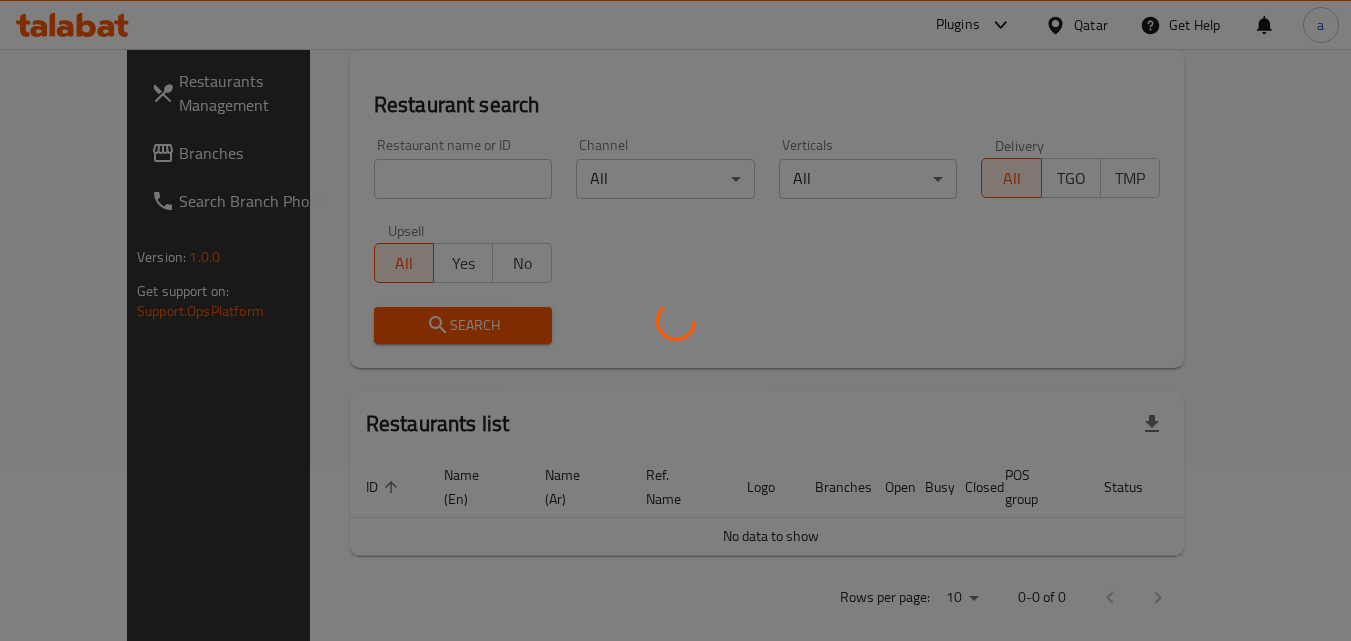 scroll, scrollTop: 234, scrollLeft: 0, axis: vertical 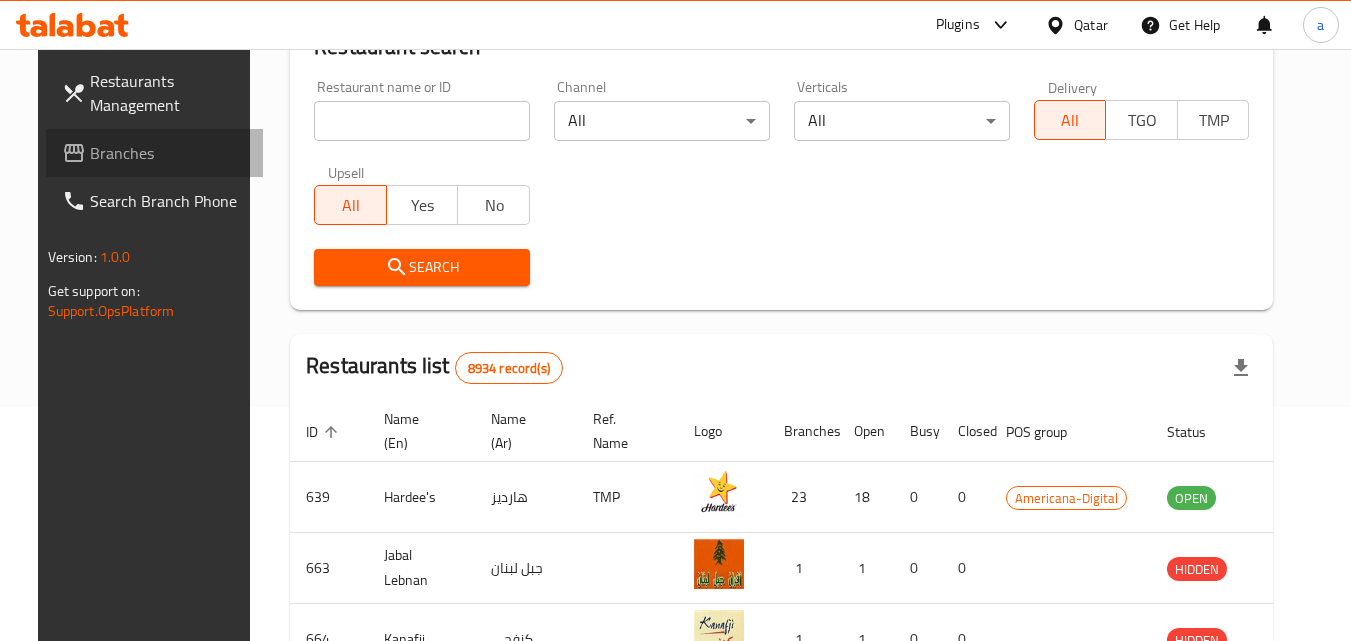 click at bounding box center (76, 153) 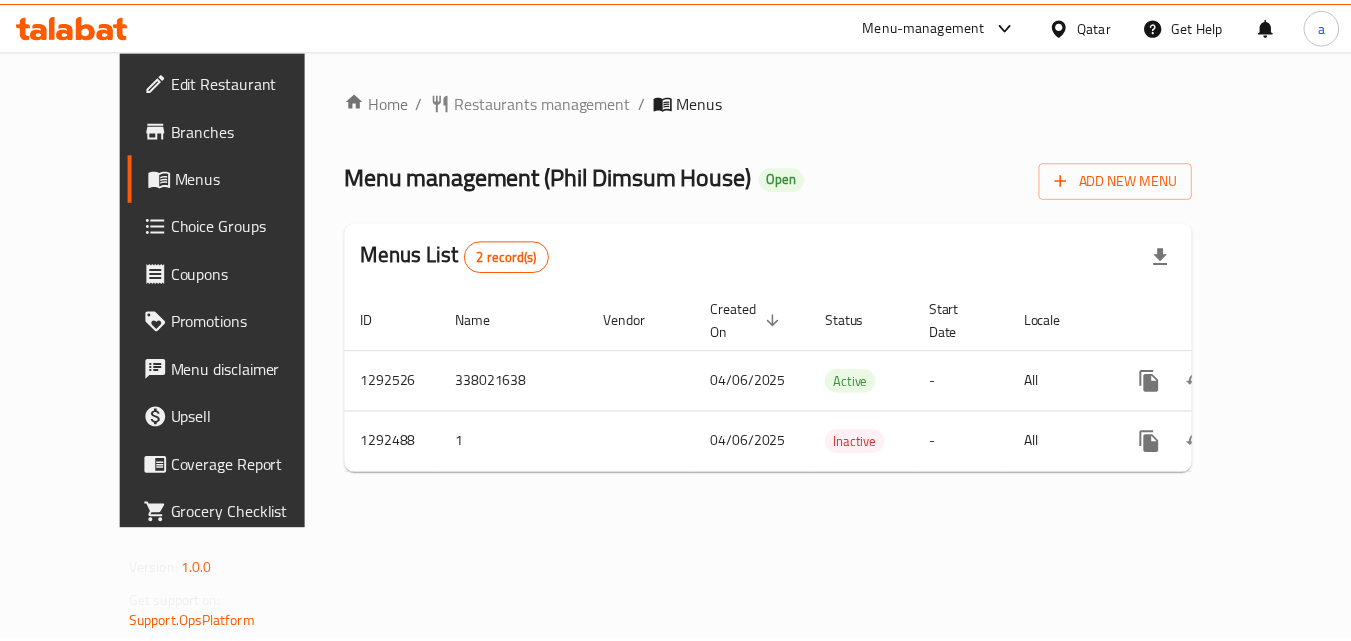 scroll, scrollTop: 0, scrollLeft: 0, axis: both 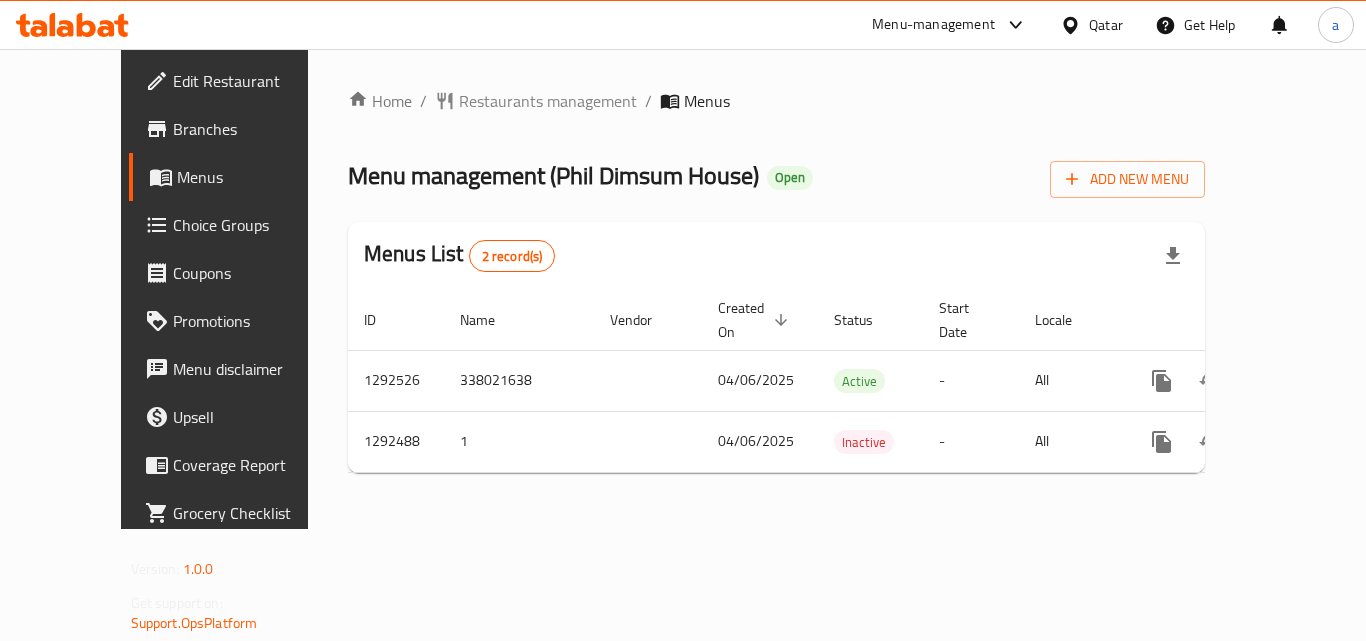 click 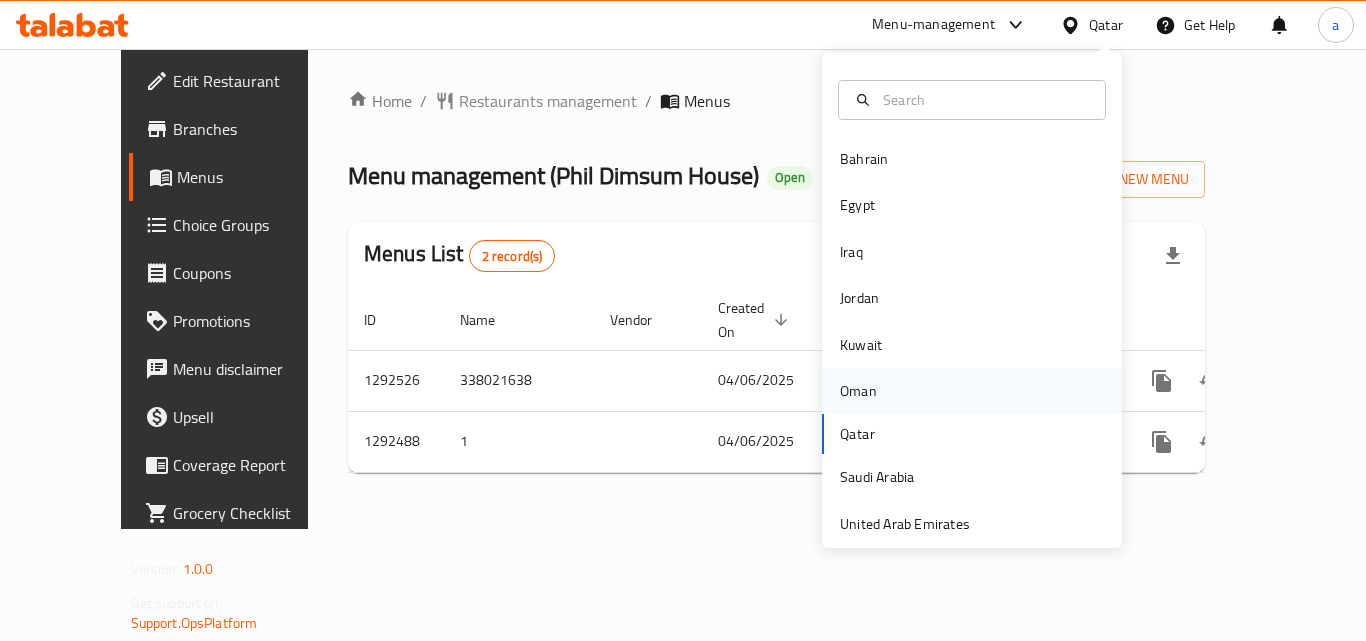 click on "Oman" at bounding box center [858, 391] 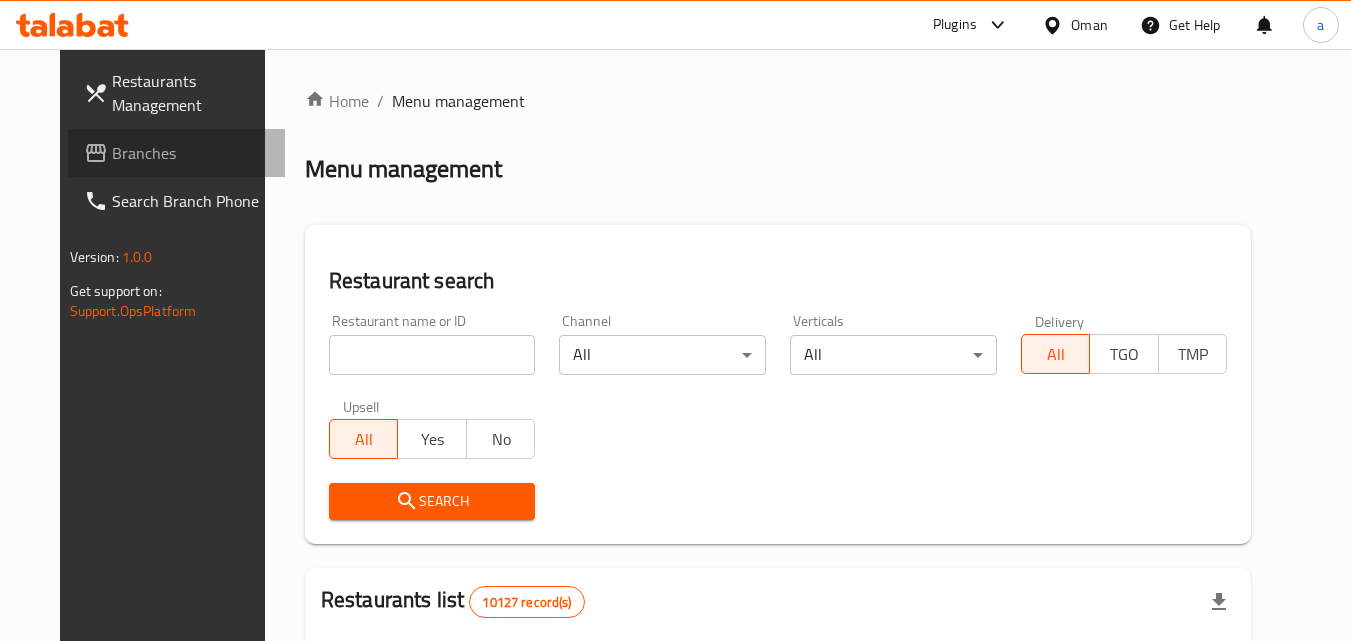 click on "Branches" at bounding box center (191, 153) 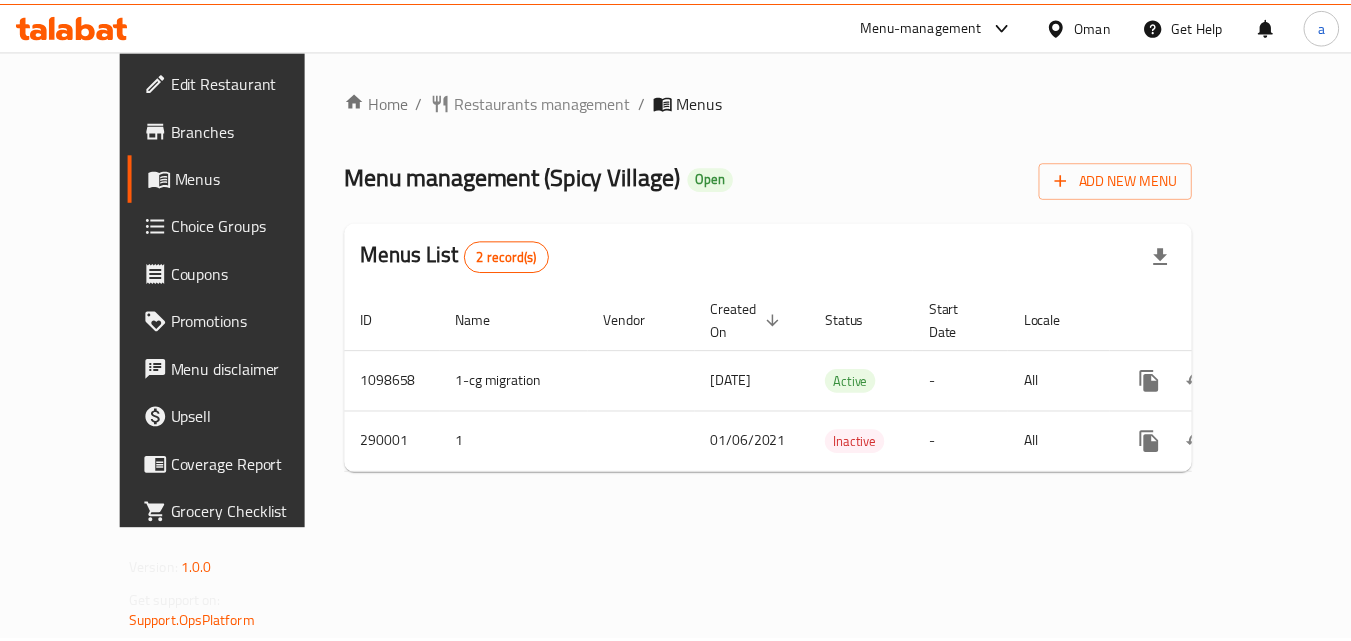 scroll, scrollTop: 0, scrollLeft: 0, axis: both 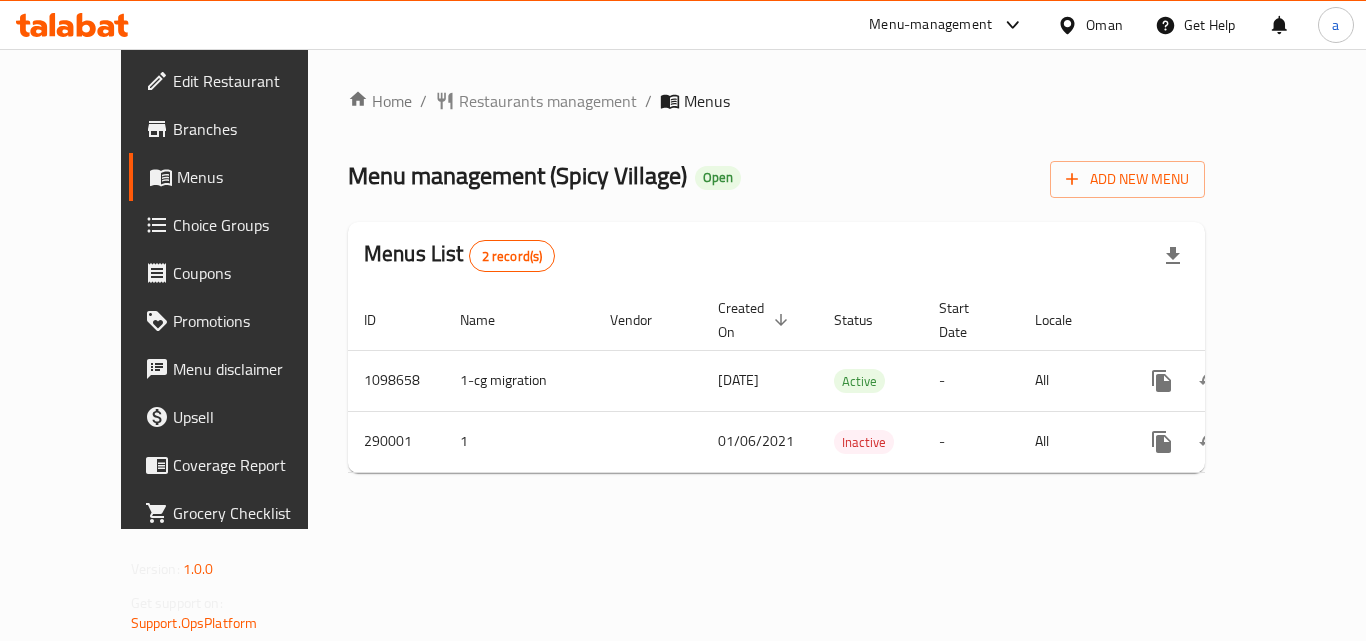 click on "Oman" at bounding box center [1090, 25] 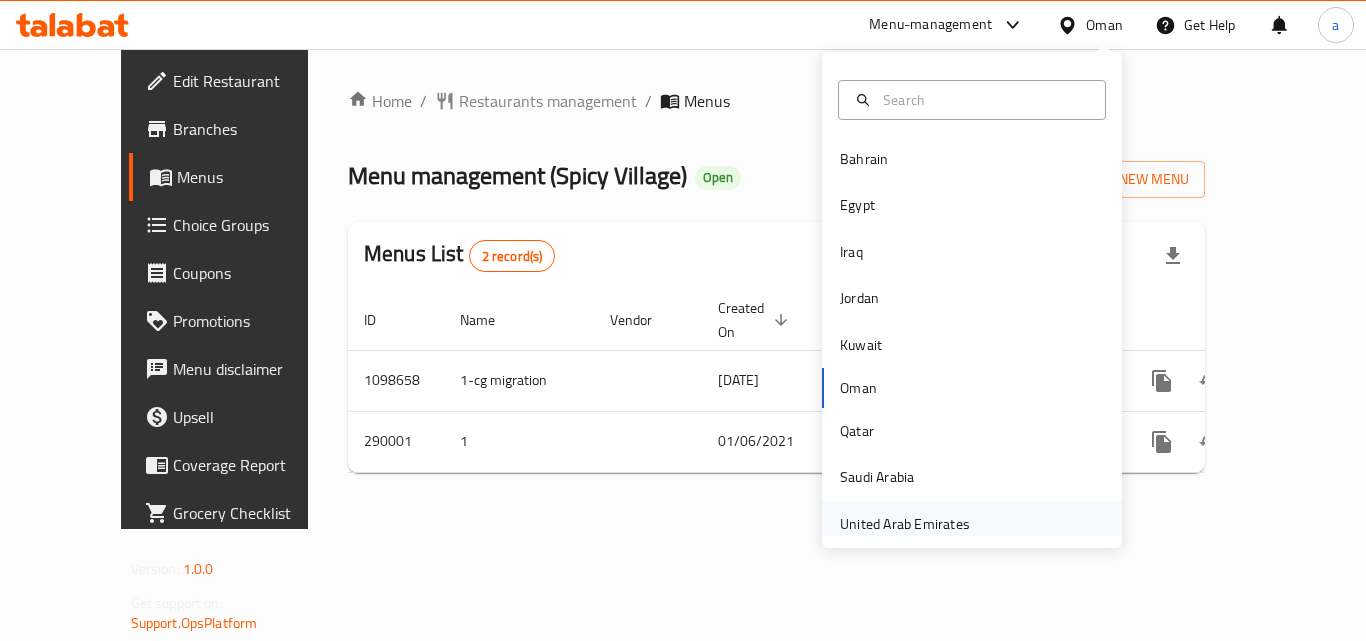 click on "United Arab Emirates" at bounding box center (905, 524) 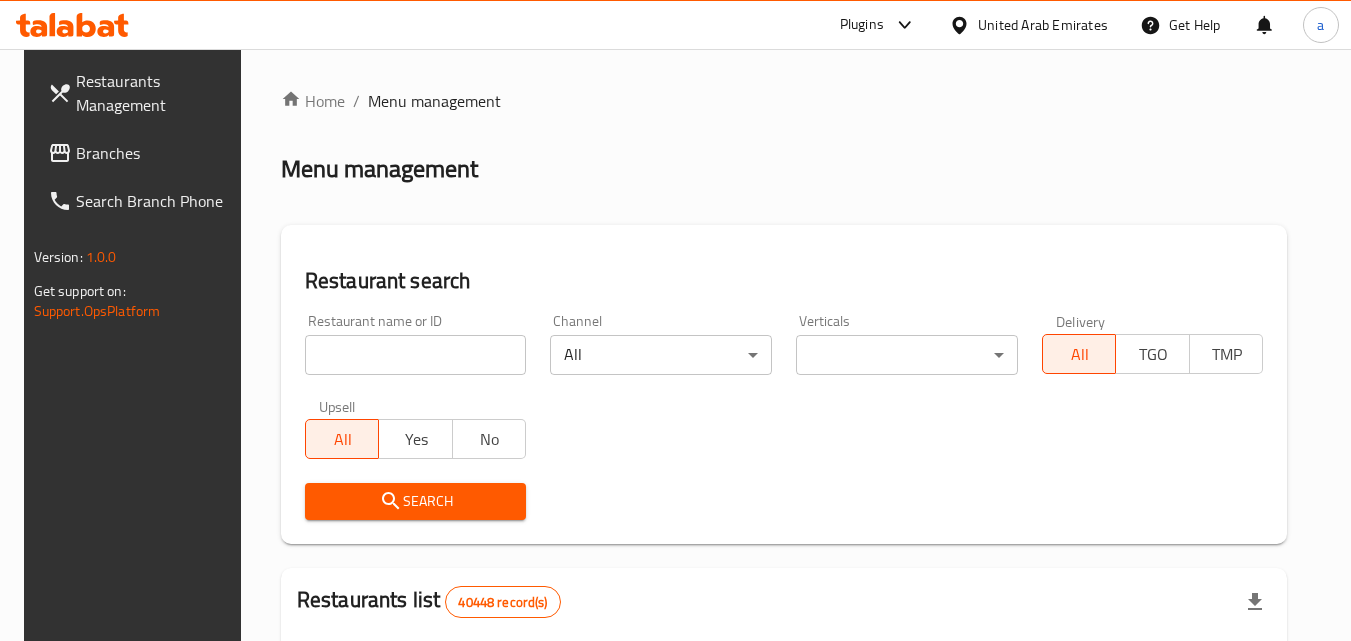 click on "Branches" at bounding box center (141, 153) 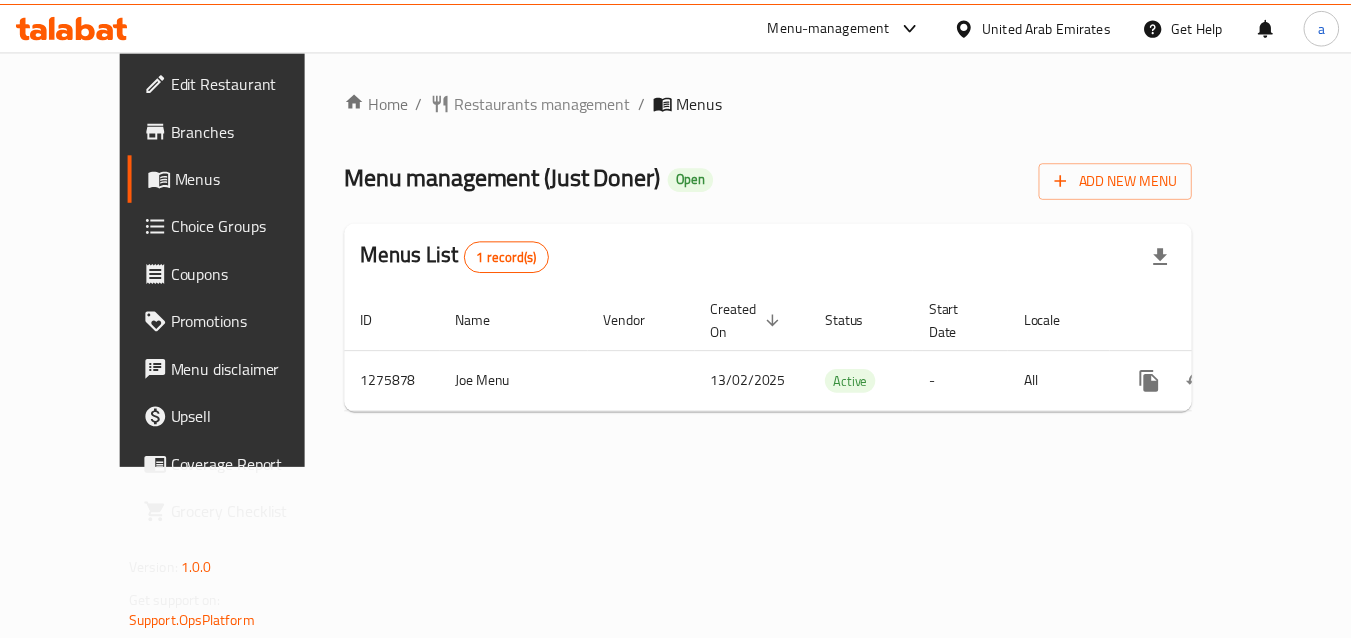 scroll, scrollTop: 0, scrollLeft: 0, axis: both 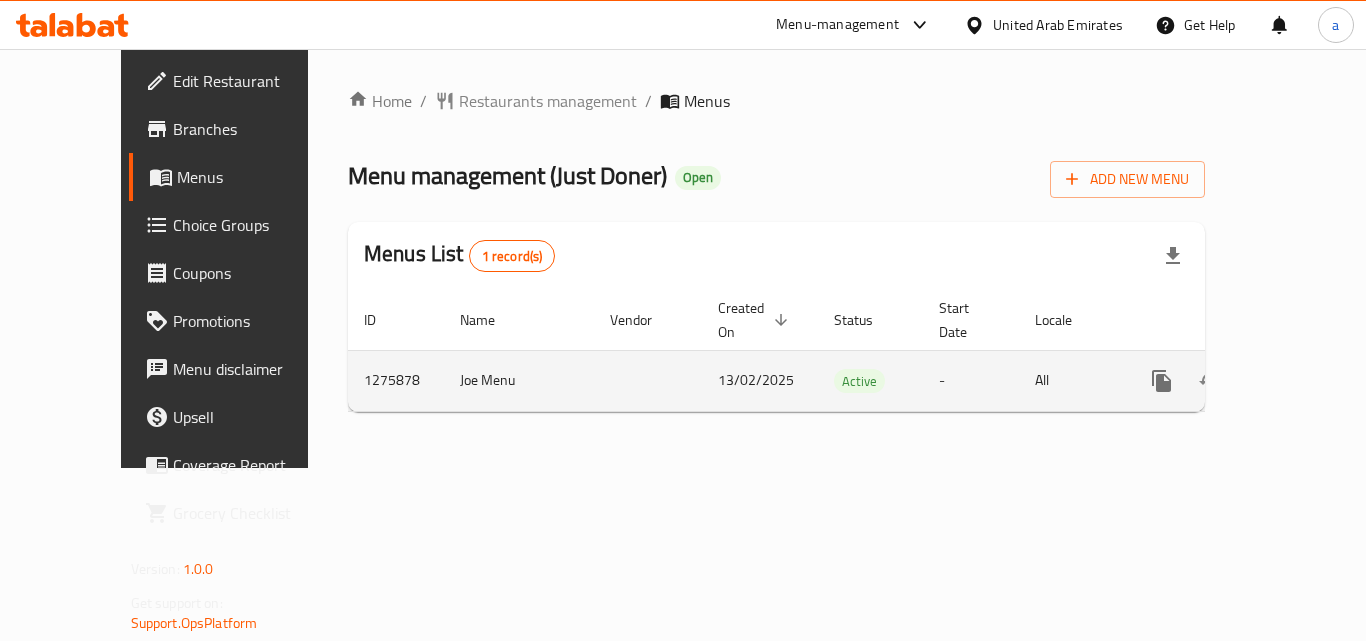 click 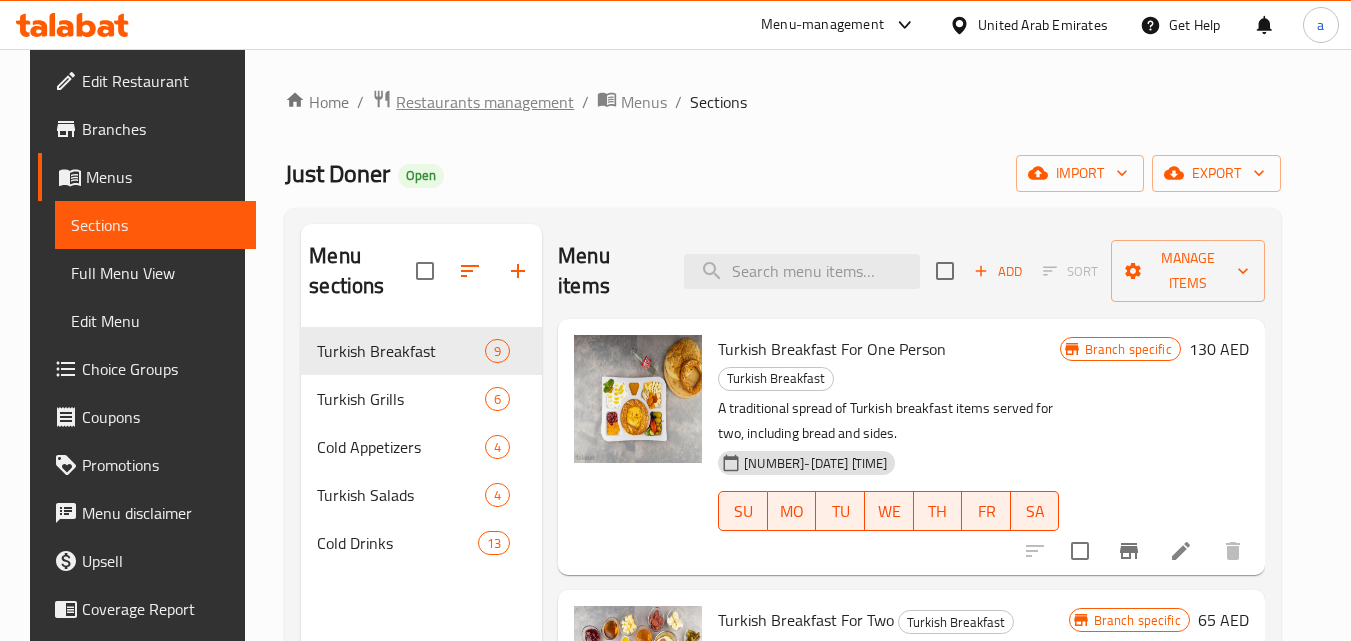 click on "Restaurants management" at bounding box center [485, 102] 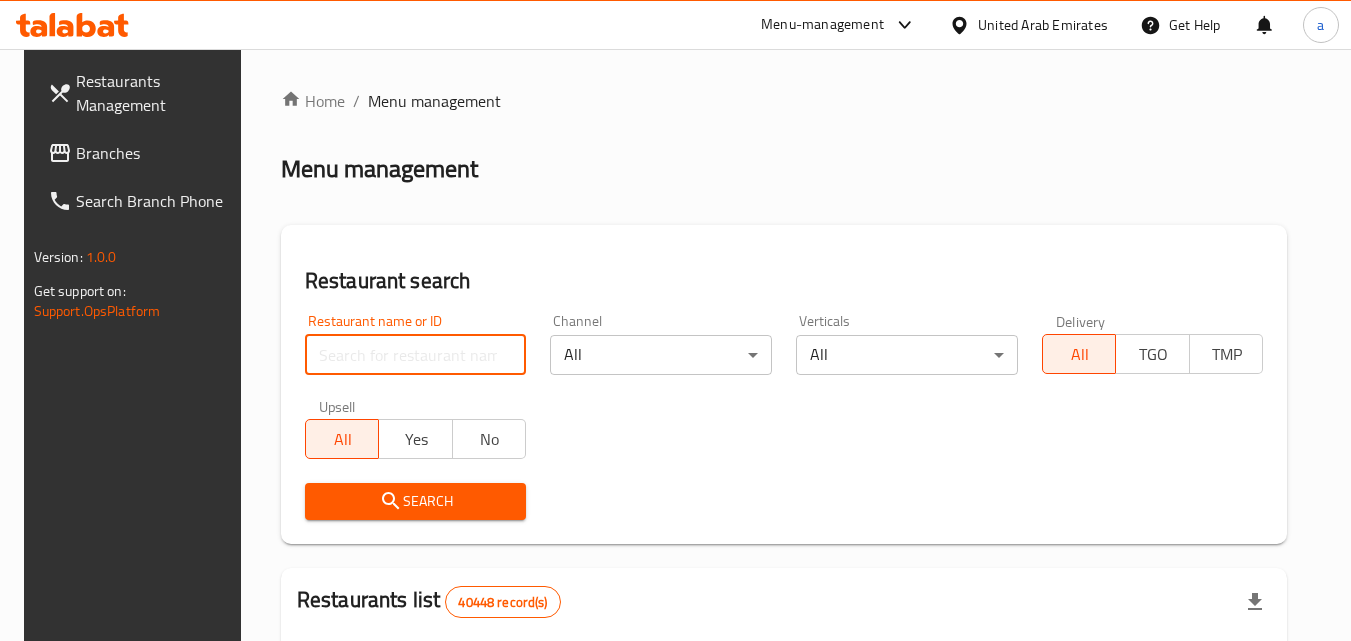 drag, startPoint x: 421, startPoint y: 350, endPoint x: 418, endPoint y: 369, distance: 19.235384 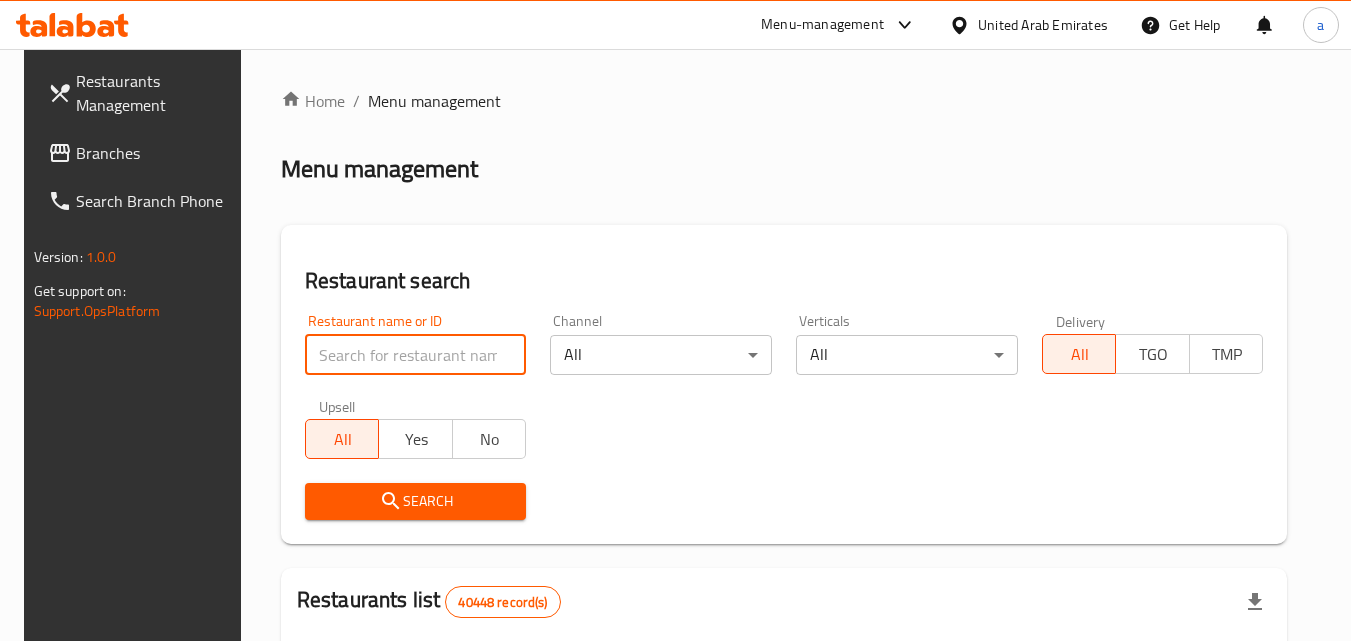 click at bounding box center [416, 355] 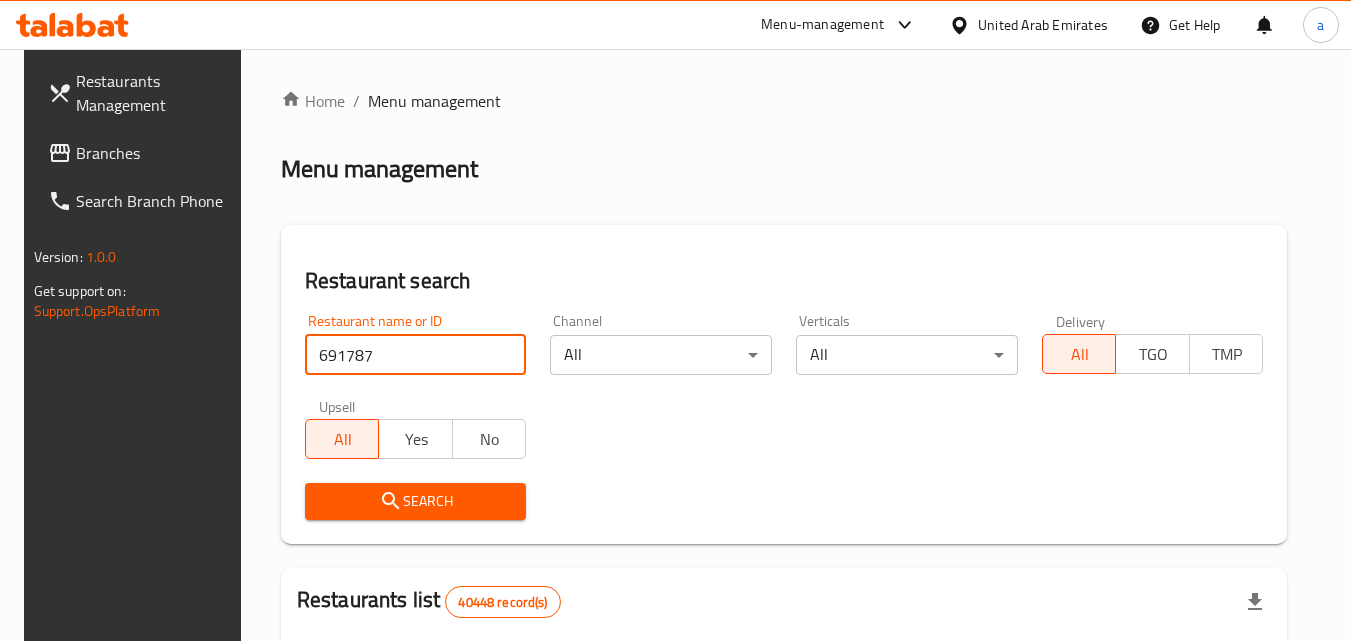 type on "691787" 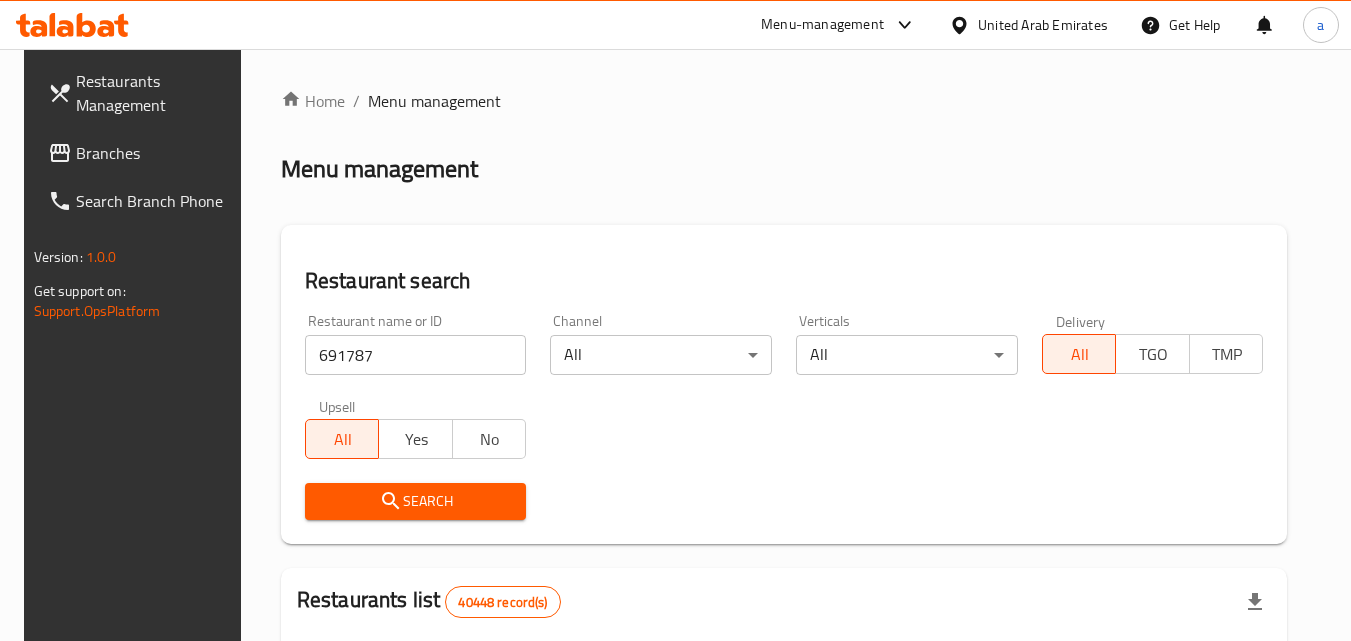 click on "Search" at bounding box center [416, 501] 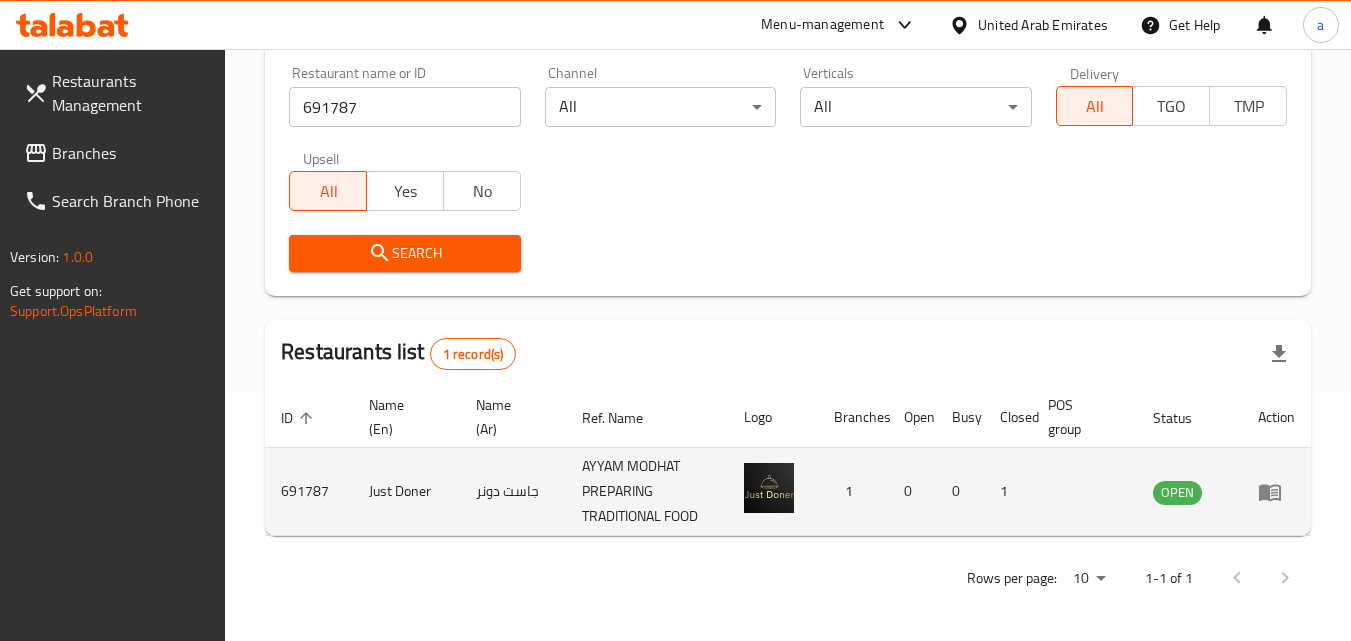 scroll, scrollTop: 251, scrollLeft: 0, axis: vertical 